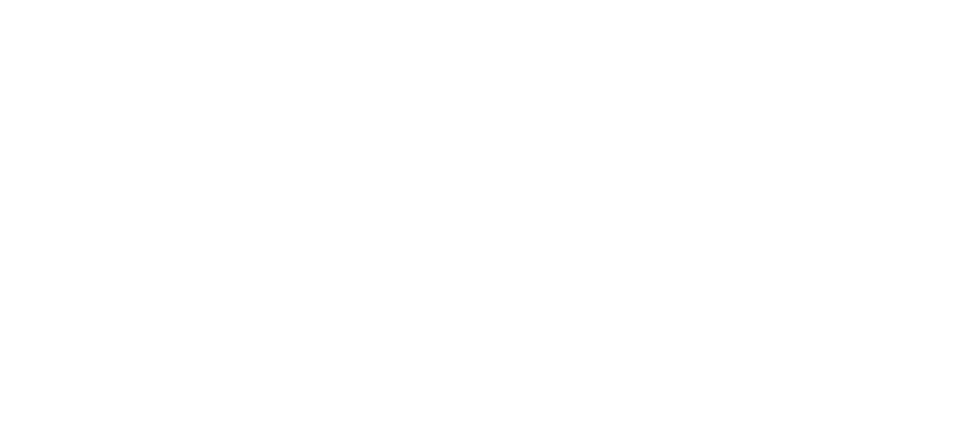 scroll, scrollTop: 0, scrollLeft: 0, axis: both 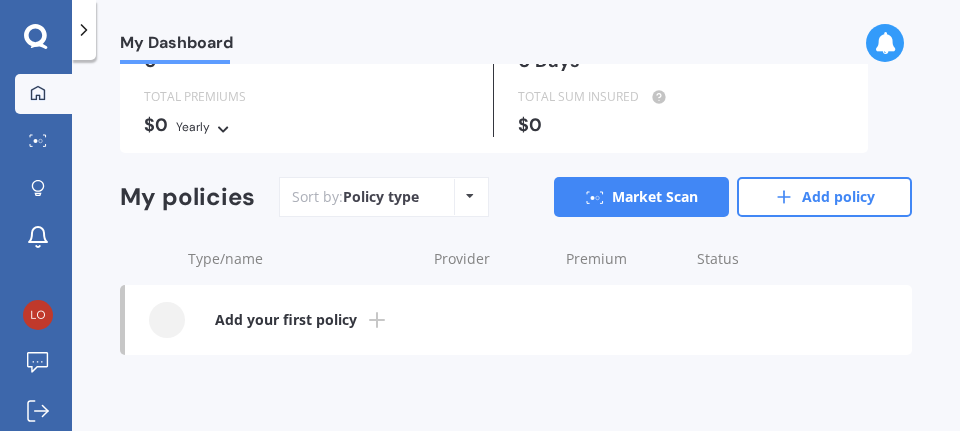 click on "Policy type Alphabetical Date added Renewing next" at bounding box center [469, 197] 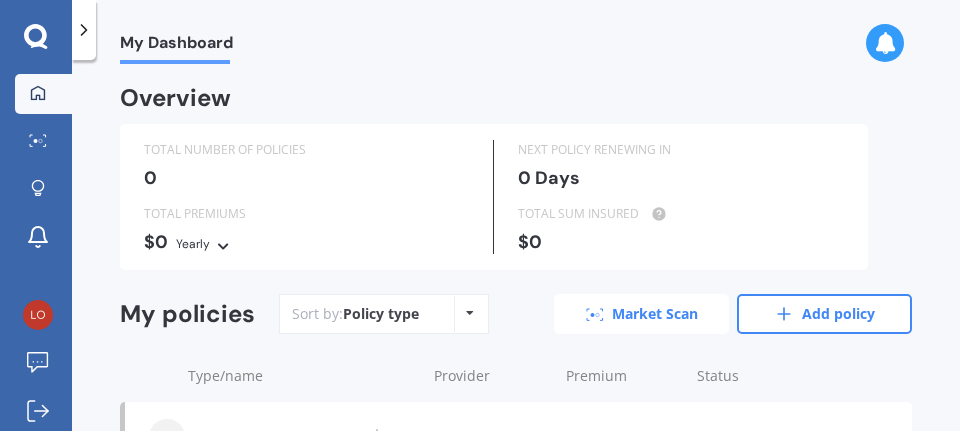 click on "Market Scan" at bounding box center [641, 314] 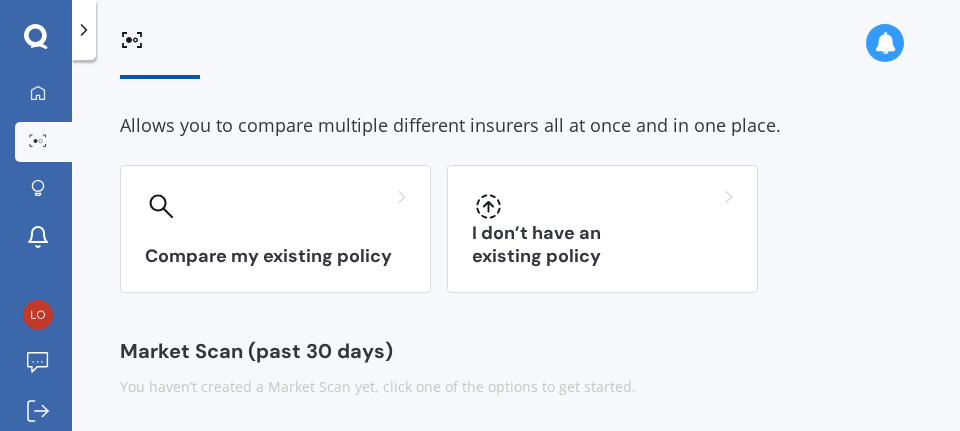 scroll, scrollTop: 68, scrollLeft: 0, axis: vertical 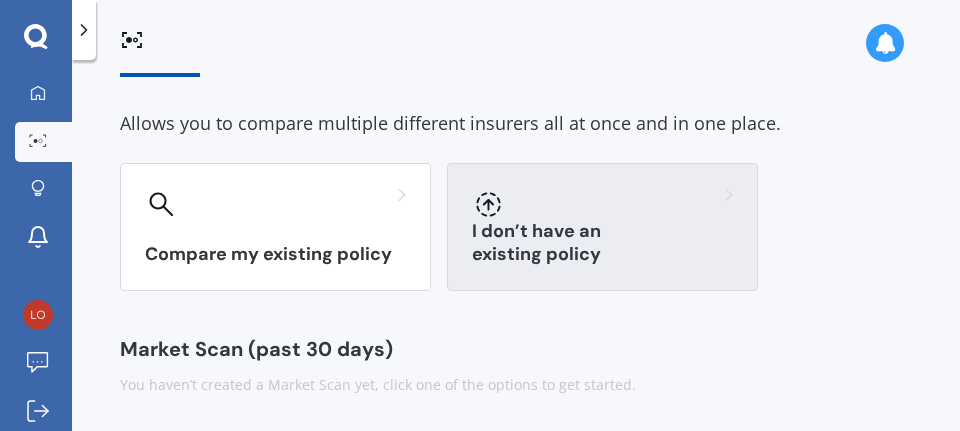 click on "I don’t have an existing policy" at bounding box center (602, 227) 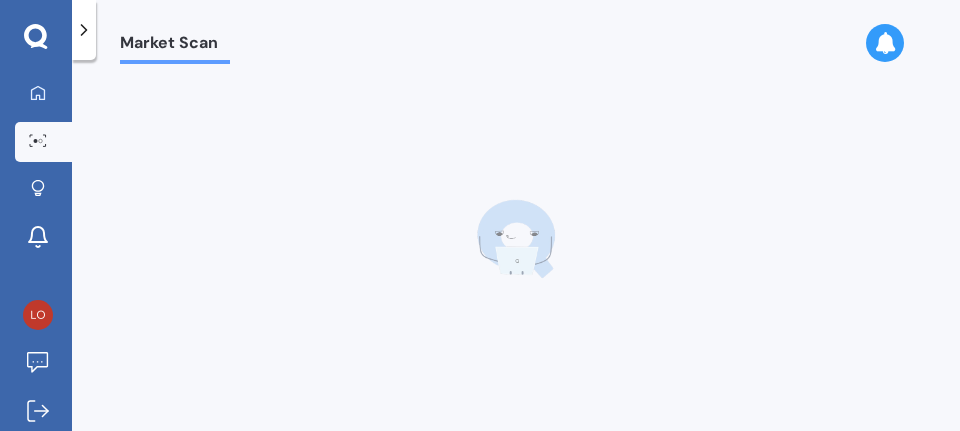 scroll, scrollTop: 0, scrollLeft: 0, axis: both 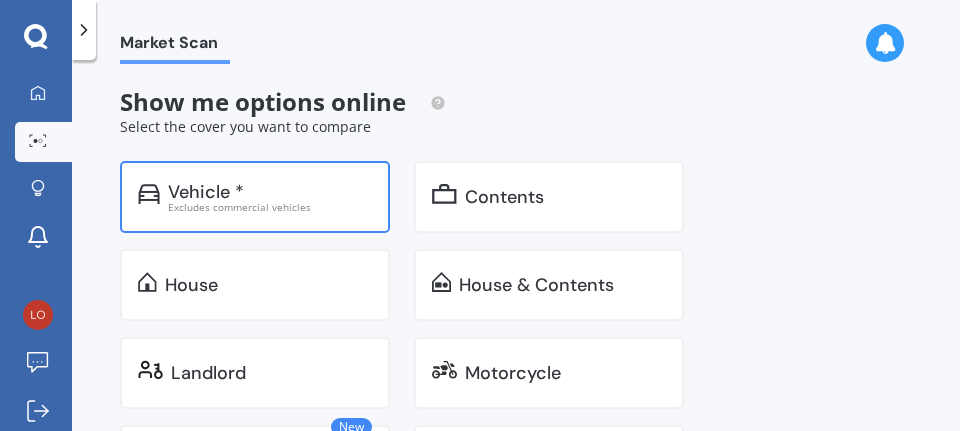 click on "Vehicle *" at bounding box center [206, 192] 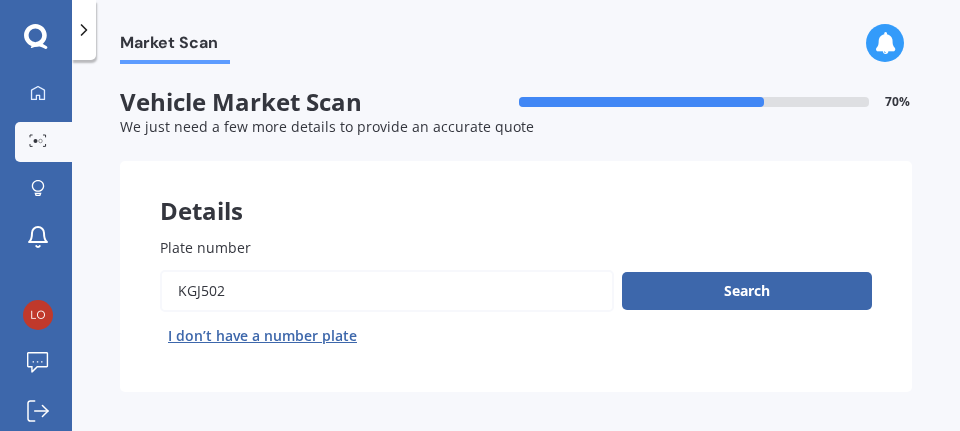 scroll, scrollTop: 13, scrollLeft: 0, axis: vertical 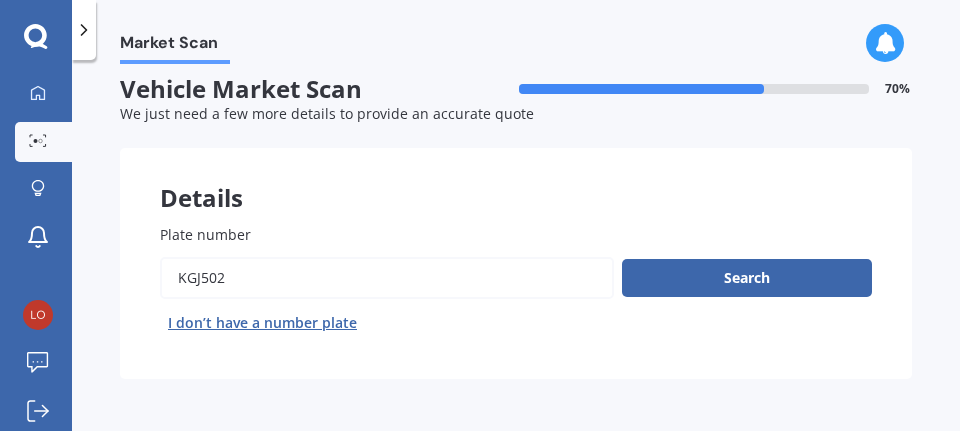 drag, startPoint x: 330, startPoint y: 276, endPoint x: 96, endPoint y: 275, distance: 234.00214 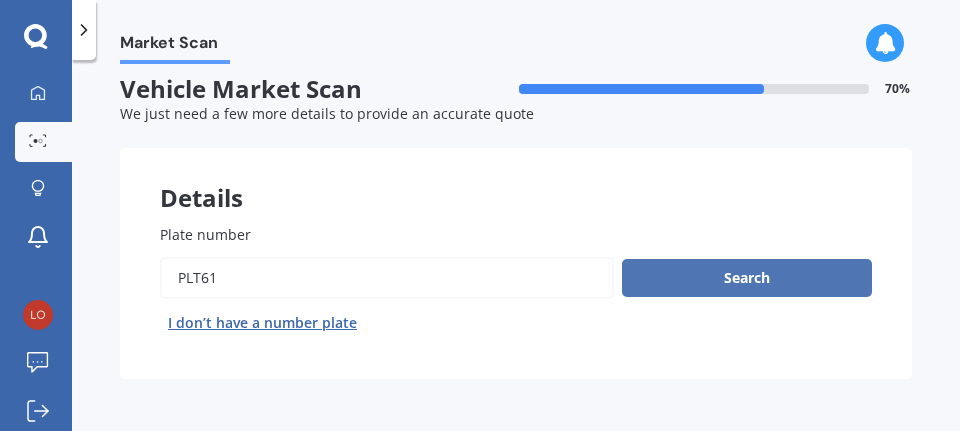 type on "PLT61" 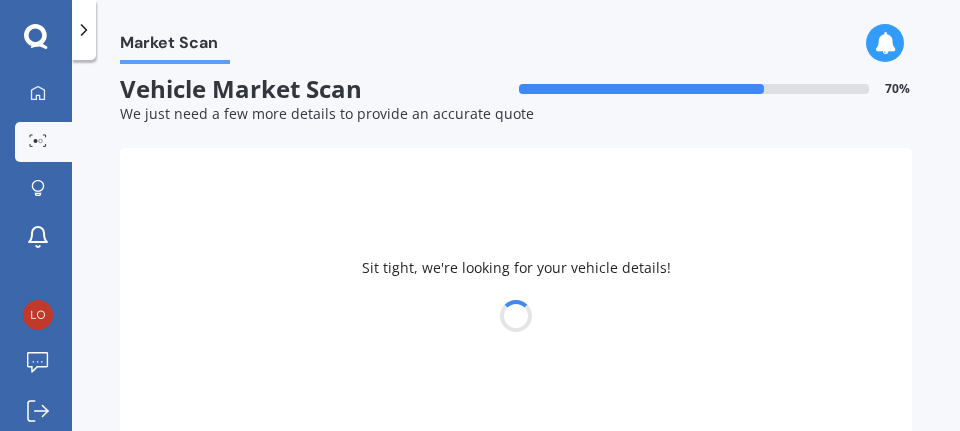 select on "TOYOTA" 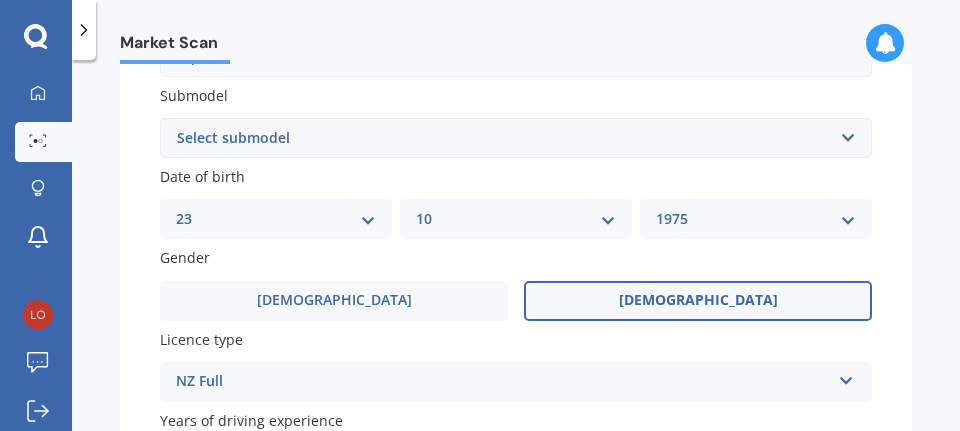 scroll, scrollTop: 514, scrollLeft: 0, axis: vertical 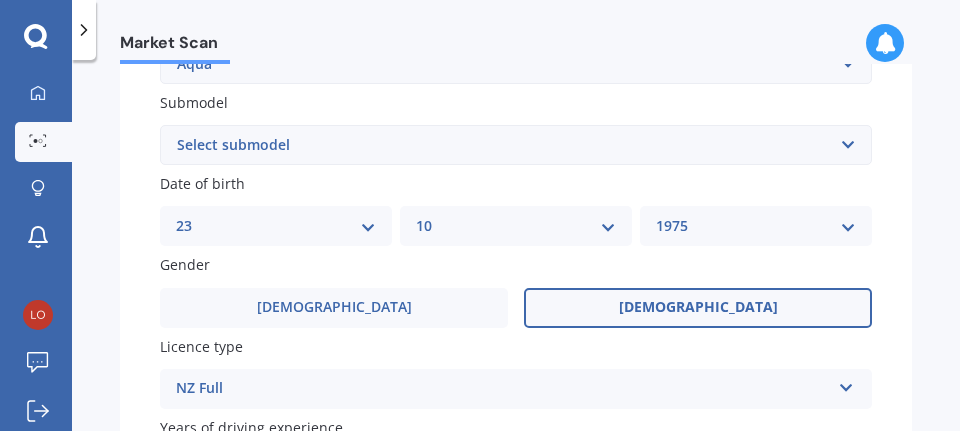 click on "Select submodel Hatchback Hybrid" at bounding box center (516, 145) 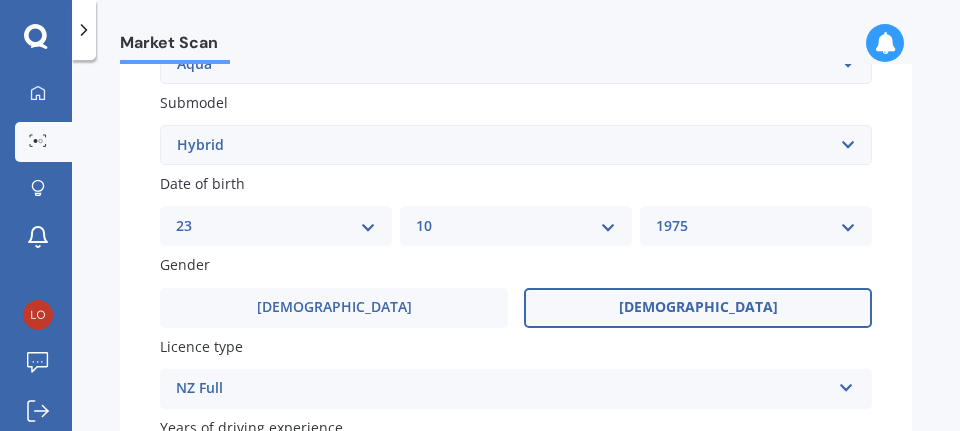 click on "Select submodel Hatchback Hybrid" at bounding box center (516, 145) 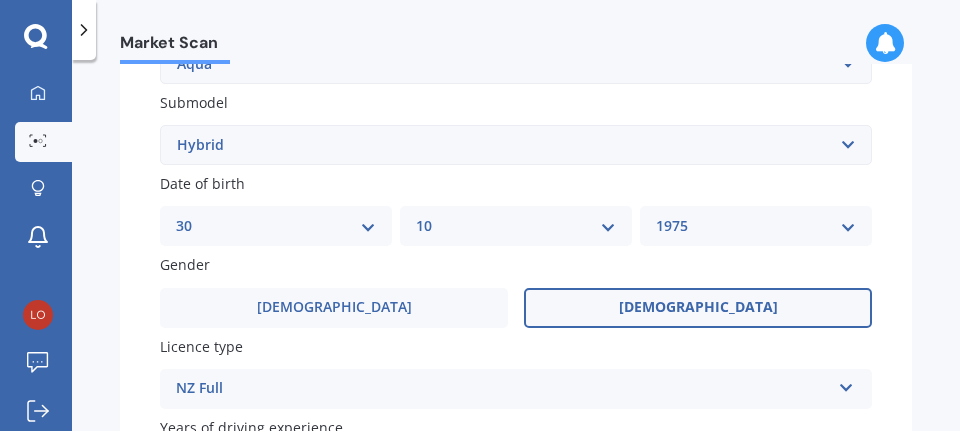 click on "DD 01 02 03 04 05 06 07 08 09 10 11 12 13 14 15 16 17 18 19 20 21 22 23 24 25 26 27 28 29 30 31" at bounding box center (276, 226) 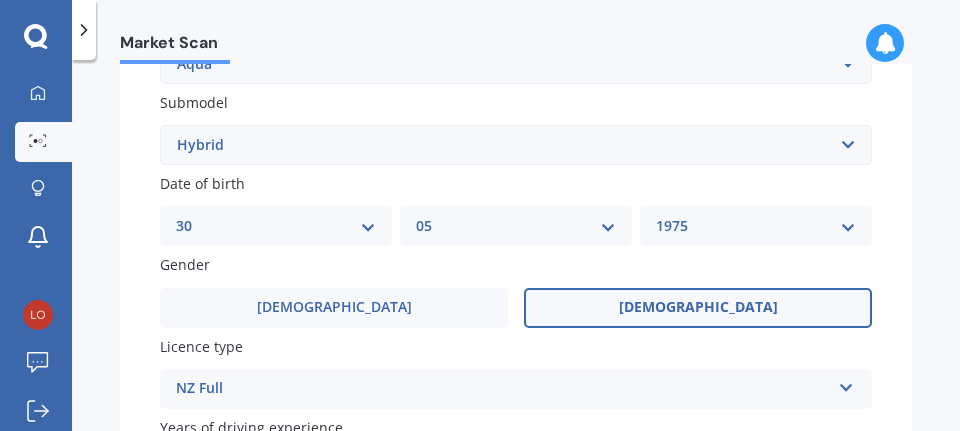 click on "MM 01 02 03 04 05 06 07 08 09 10 11 12" at bounding box center (516, 226) 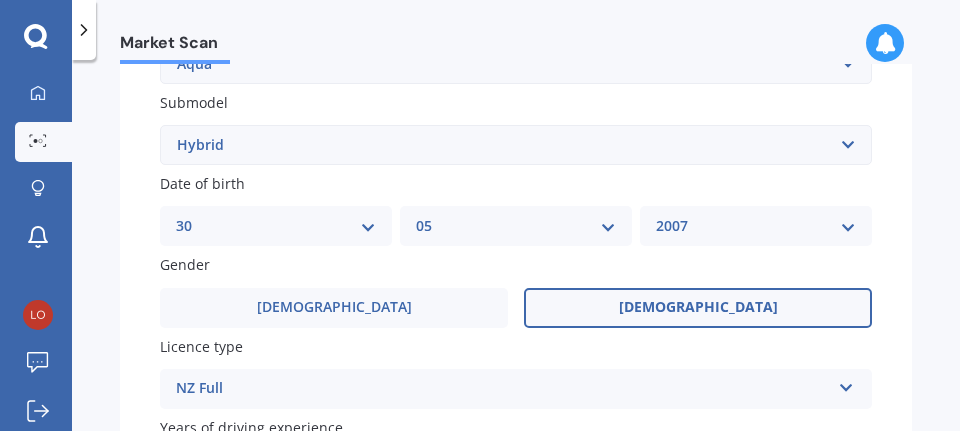 click on "YYYY 2025 2024 2023 2022 2021 2020 2019 2018 2017 2016 2015 2014 2013 2012 2011 2010 2009 2008 2007 2006 2005 2004 2003 2002 2001 2000 1999 1998 1997 1996 1995 1994 1993 1992 1991 1990 1989 1988 1987 1986 1985 1984 1983 1982 1981 1980 1979 1978 1977 1976 1975 1974 1973 1972 1971 1970 1969 1968 1967 1966 1965 1964 1963 1962 1961 1960 1959 1958 1957 1956 1955 1954 1953 1952 1951 1950 1949 1948 1947 1946 1945 1944 1943 1942 1941 1940 1939 1938 1937 1936 1935 1934 1933 1932 1931 1930 1929 1928 1927 1926" at bounding box center (756, 226) 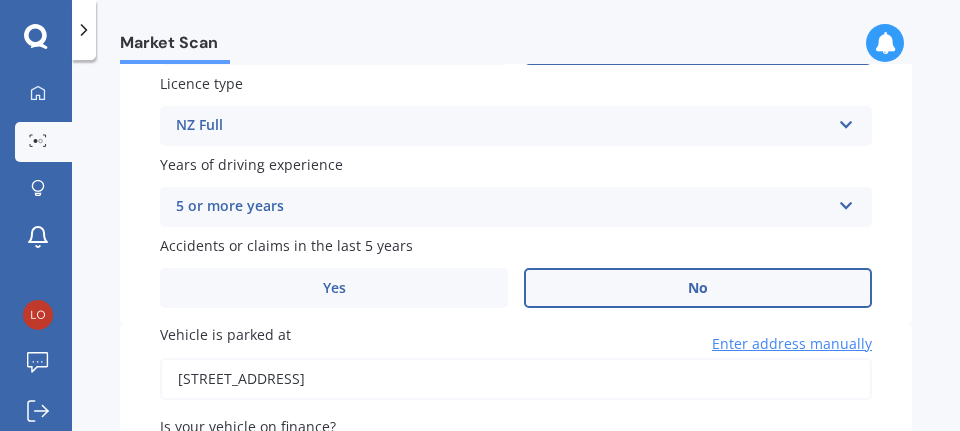 scroll, scrollTop: 778, scrollLeft: 0, axis: vertical 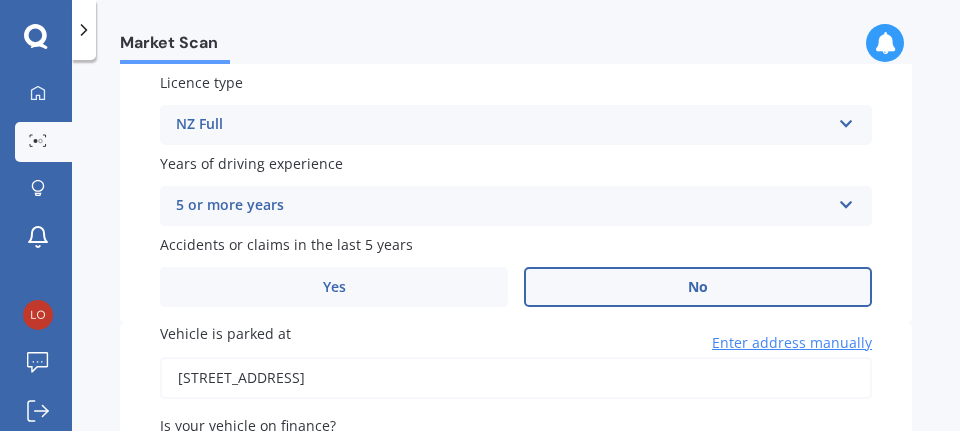 click on "NZ Full" at bounding box center [503, 125] 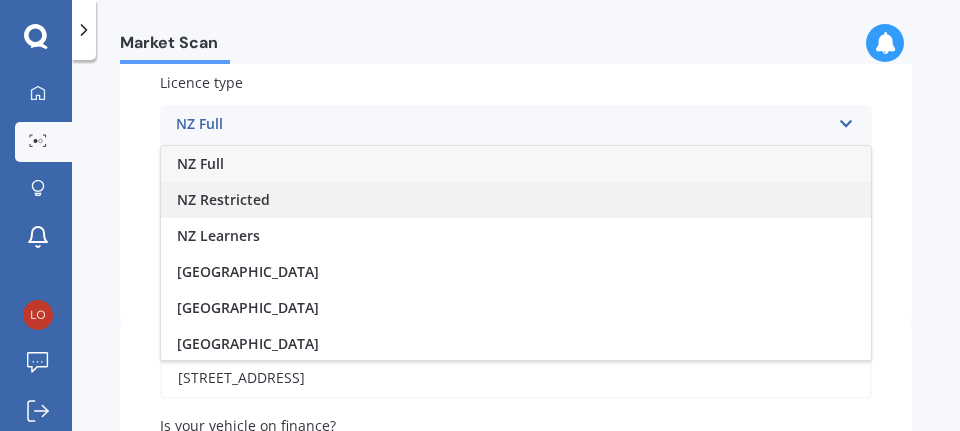click on "NZ Restricted" at bounding box center (516, 200) 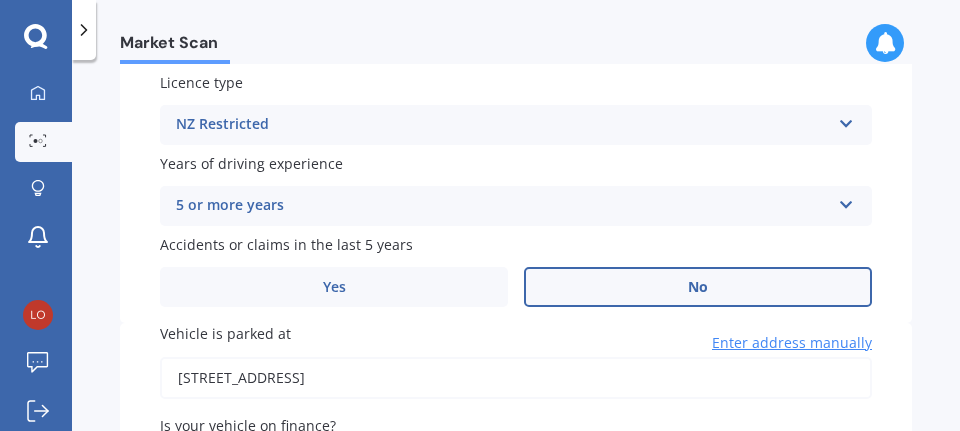 click on "5 or more years" at bounding box center [503, 206] 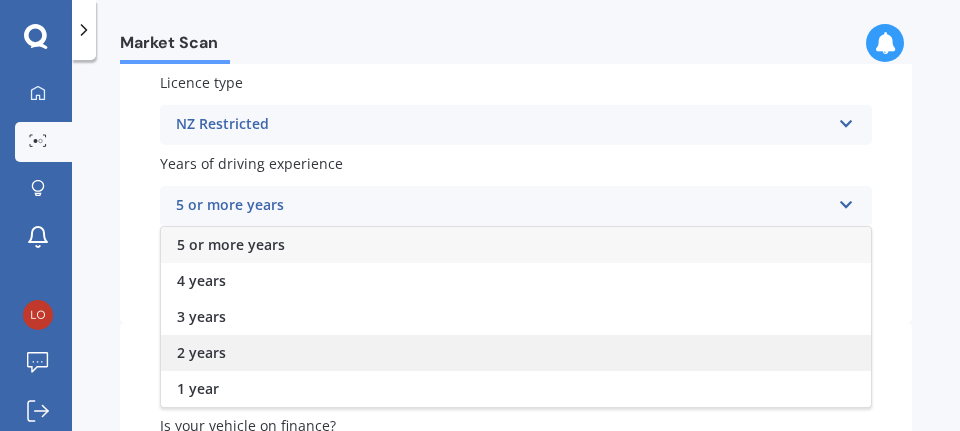 click on "2 years" at bounding box center [516, 353] 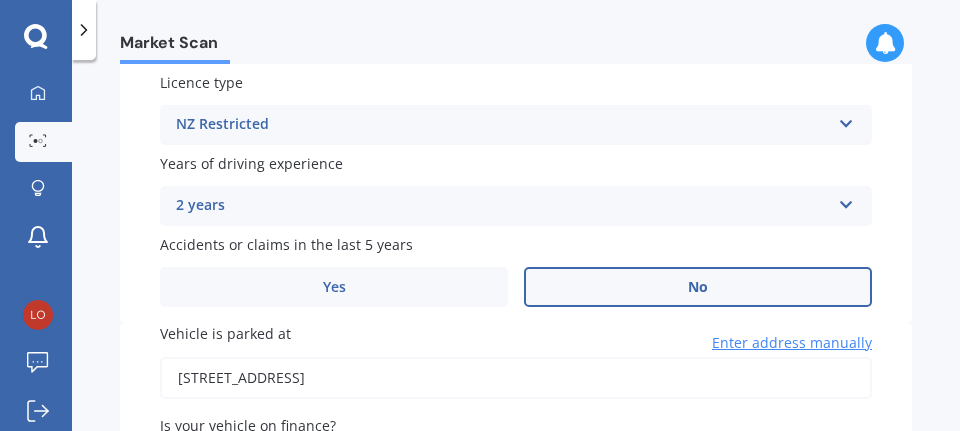 click on "2 years" at bounding box center [503, 206] 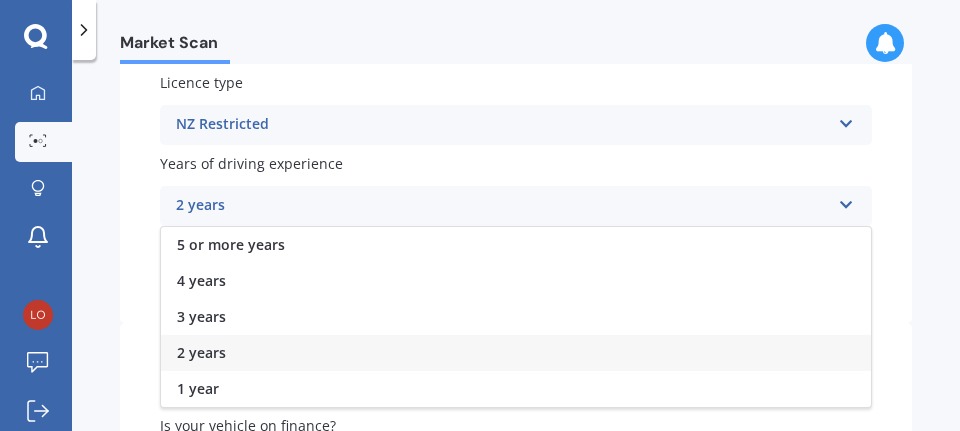 click on "Plate number Search I don’t have a number plate Year [DATE] Make Select make AC ALFA ROMEO ASTON [PERSON_NAME] AUDI AUSTIN BEDFORD Bentley BMW BYD CADILLAC CAN-AM CHERY CHEVROLET CHRYSLER Citroen CRUISEAIR CUPRA DAEWOO DAIHATSU DAIMLER DAMON DIAHATSU DODGE EXOCET FACTORY FIVE FERRARI FIAT Fiord FLEETWOOD FORD FOTON FRASER GEELY GENESIS GEORGIE BOY GMC GREAT WALL GWM [PERSON_NAME] HINO [PERSON_NAME] HOLIDAY RAMBLER HONDA HUMMER HYUNDAI INFINITI ISUZU IVECO JAC JAECOO JAGUAR JEEP KGM KIA LADA LAMBORGHINI LANCIA LANDROVER LDV LEXUS LINCOLN LOTUS LUNAR M.G M.G. MAHINDRA MASERATI MAZDA MCLAREN MERCEDES AMG Mercedes Benz MERCEDES-AMG MERCURY MINI MITSUBISHI [PERSON_NAME] NEWMAR NISSAN OMODA OPEL OXFORD PEUGEOT Plymouth Polestar PONTIAC PORSCHE PROTON RAM Range Rover Rayne RENAULT ROLLS ROYCE ROVER SAAB SATURN SEAT SHELBY SKODA SMART SSANGYONG SUBARU SUZUKI TATA TESLA TIFFIN Toyota TRIUMPH TVR Vauxhall VOLKSWAGEN VOLVO WESTFIELD WINNEBAGO ZX Model Select model 4 Runner 86 [PERSON_NAME] Alphard Altezza Aqua Aristo Aurion Auris AYGO" at bounding box center [516, -129] 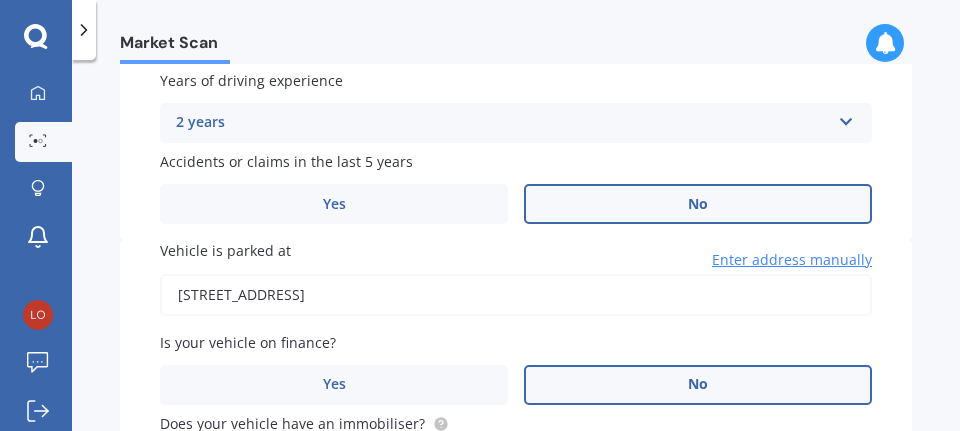 scroll, scrollTop: 867, scrollLeft: 0, axis: vertical 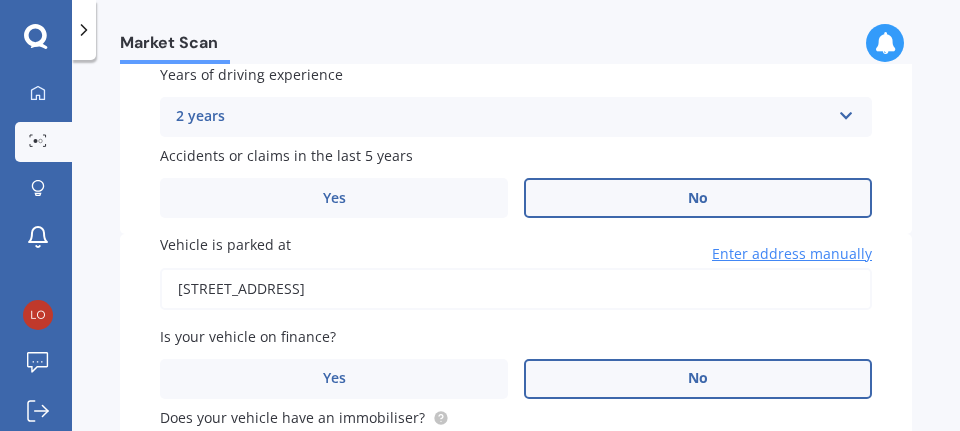 click on "No" at bounding box center (698, 198) 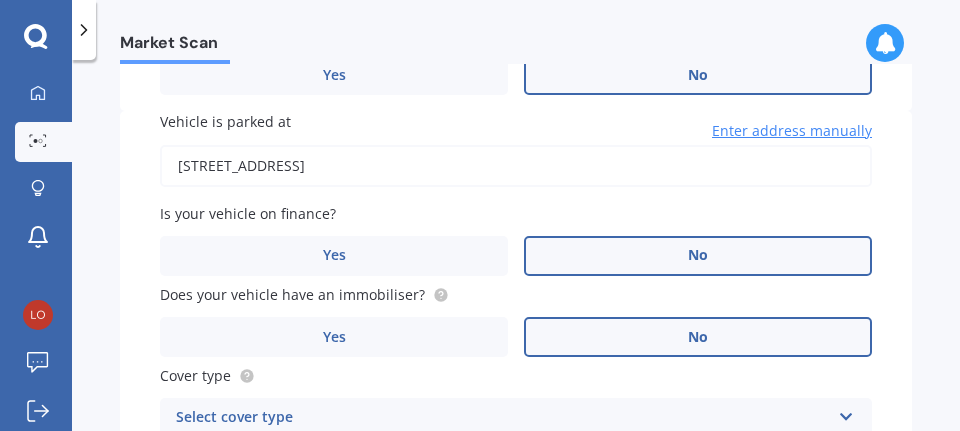 scroll, scrollTop: 991, scrollLeft: 0, axis: vertical 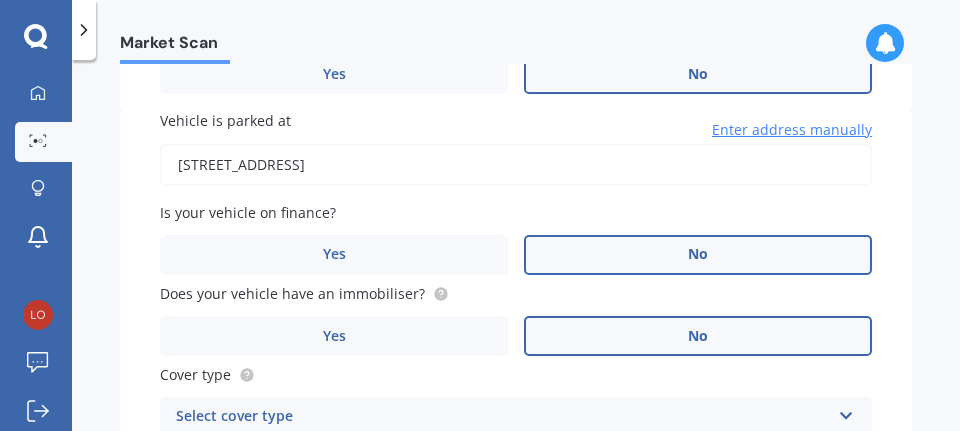 click on "No" at bounding box center (698, 255) 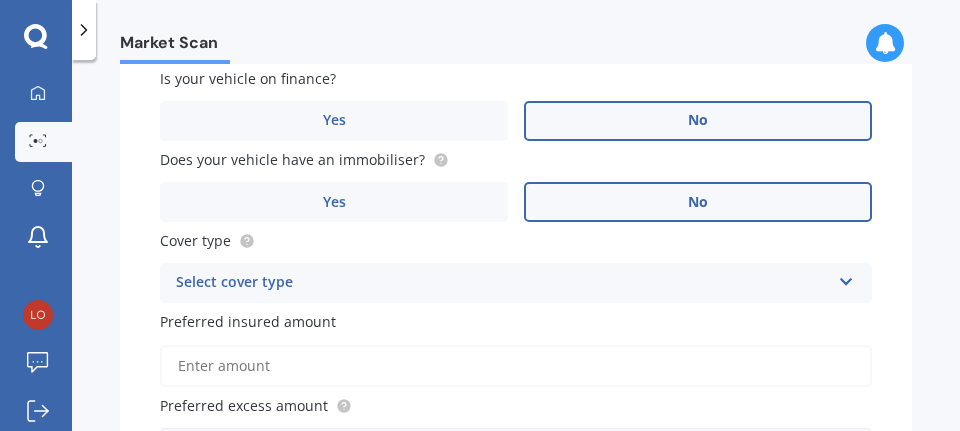 scroll, scrollTop: 1126, scrollLeft: 0, axis: vertical 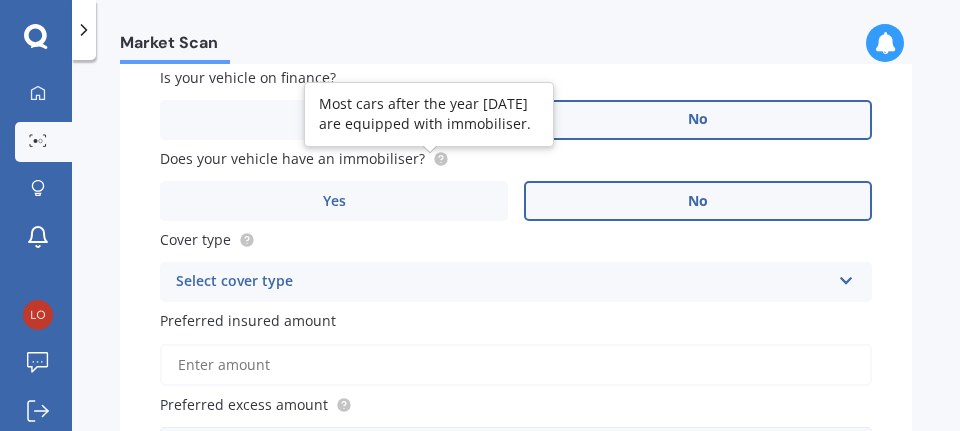 click 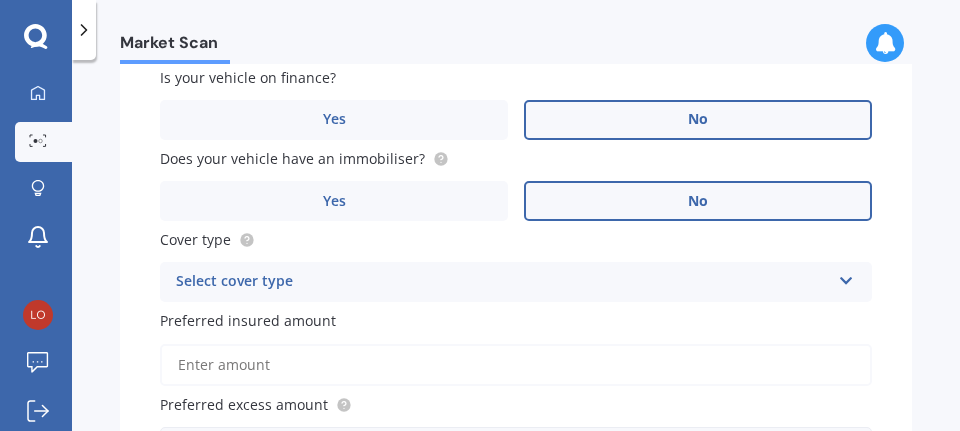 click on "No" at bounding box center (698, 201) 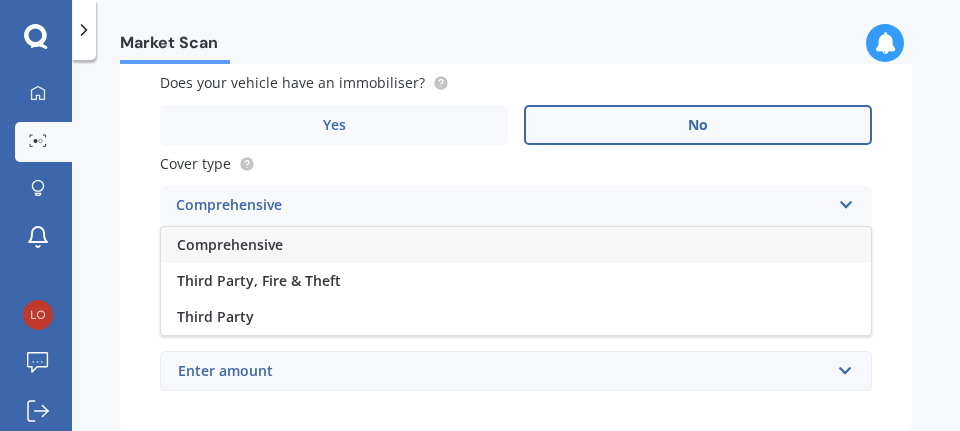 scroll, scrollTop: 1208, scrollLeft: 0, axis: vertical 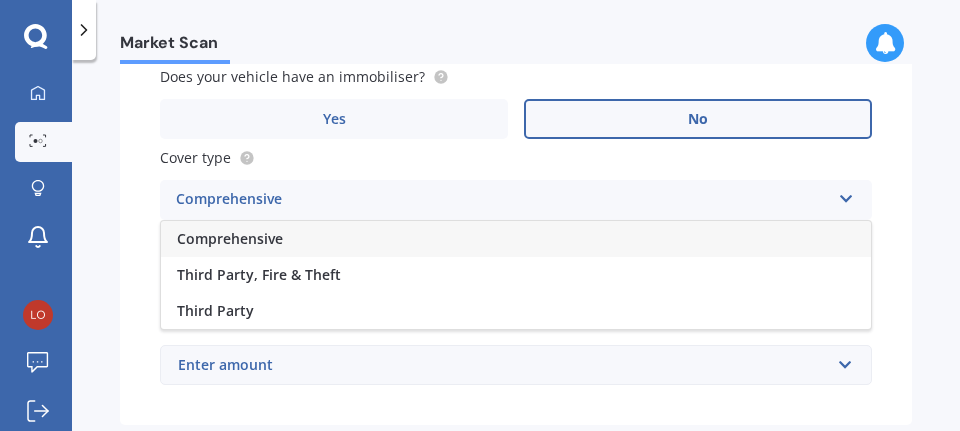 click on "Comprehensive" at bounding box center [516, 239] 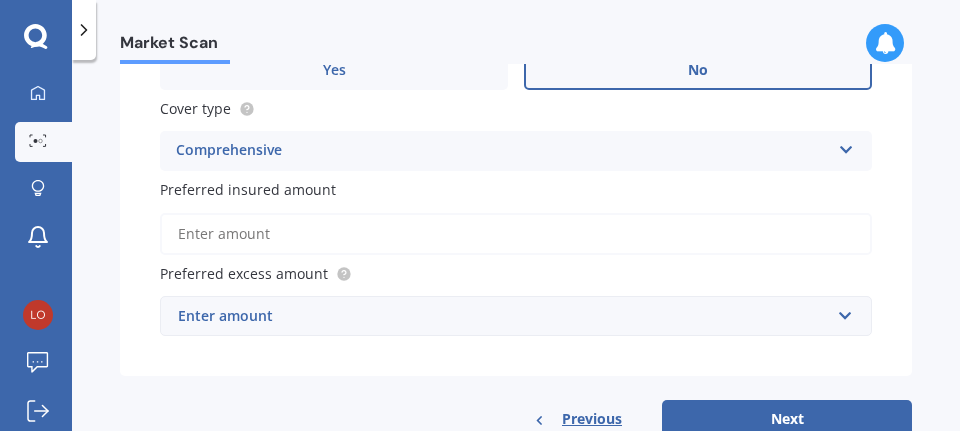 scroll, scrollTop: 1258, scrollLeft: 0, axis: vertical 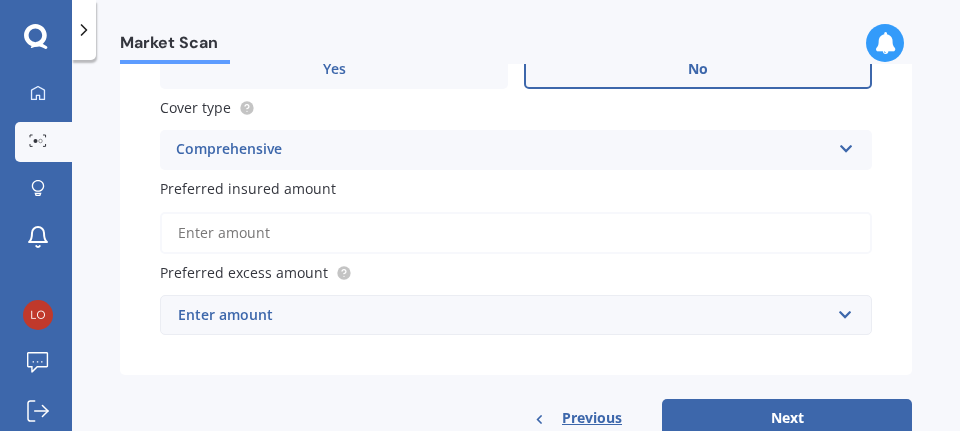 click on "Preferred insured amount" at bounding box center (516, 233) 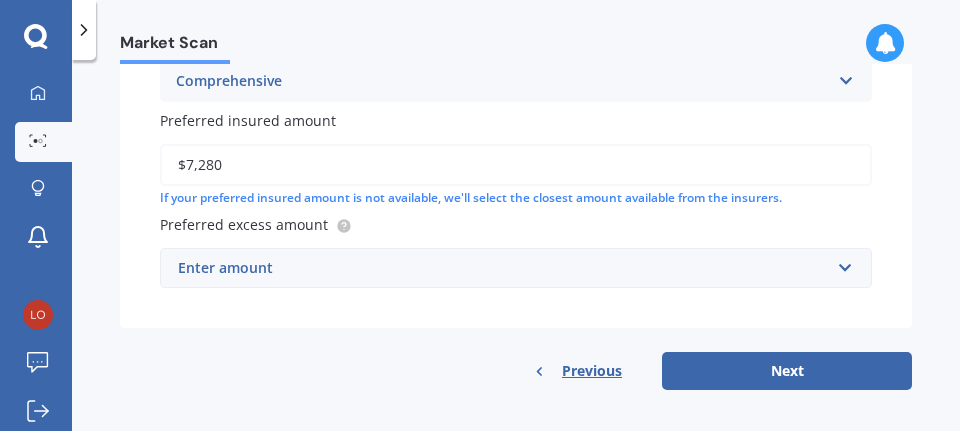 scroll, scrollTop: 1327, scrollLeft: 0, axis: vertical 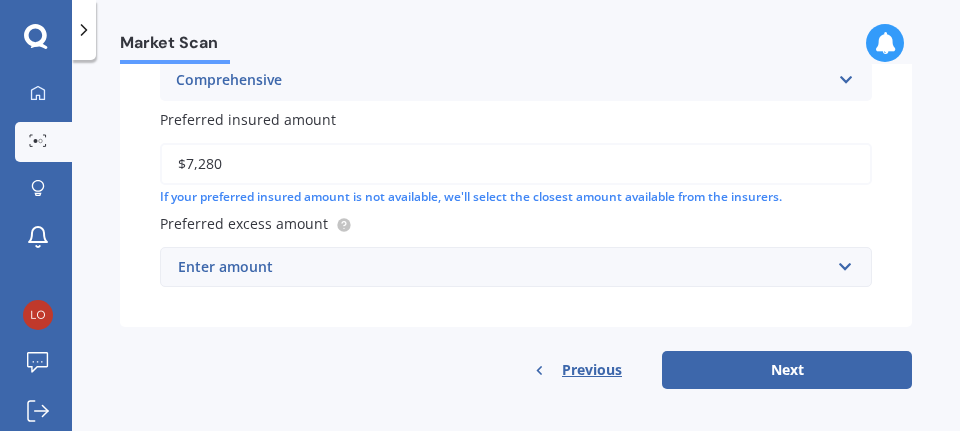 type on "$7,280" 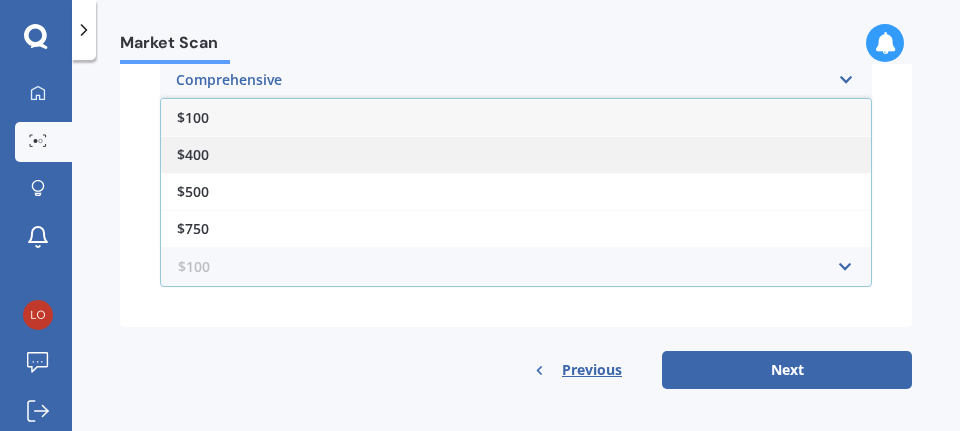 drag, startPoint x: 693, startPoint y: 272, endPoint x: 663, endPoint y: 157, distance: 118.84864 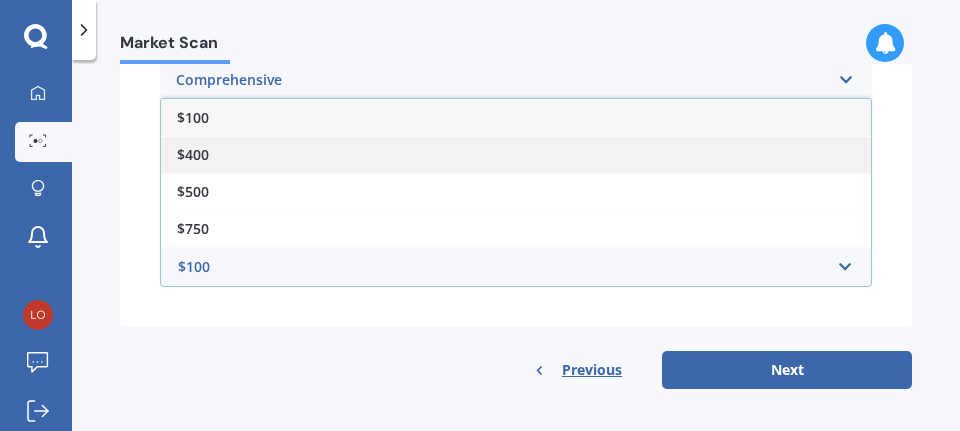 click on "$400" at bounding box center (516, 154) 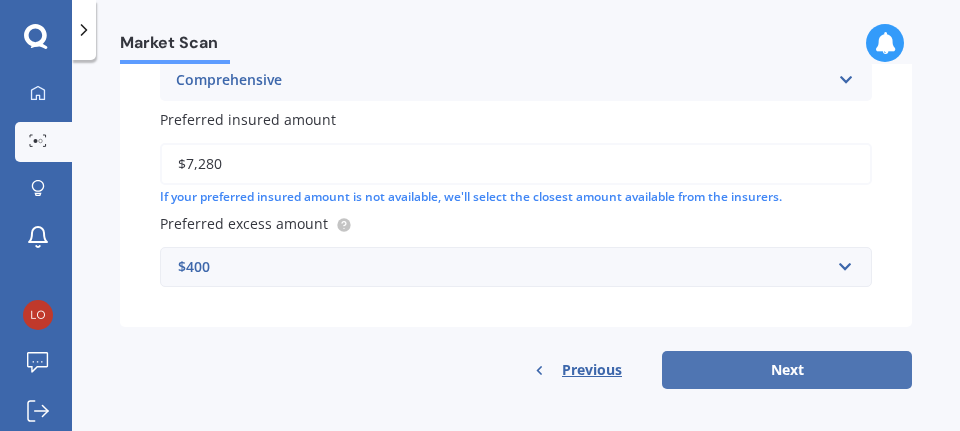 click on "Next" at bounding box center (787, 370) 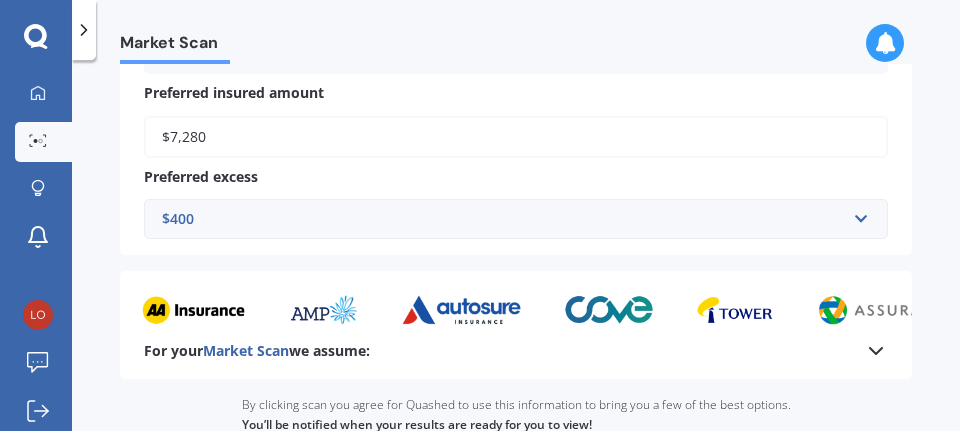 scroll, scrollTop: 850, scrollLeft: 0, axis: vertical 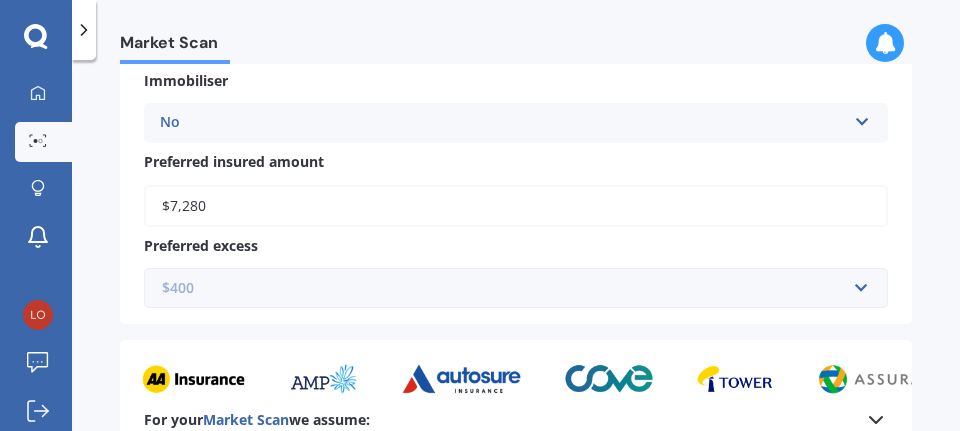 click at bounding box center [509, 288] 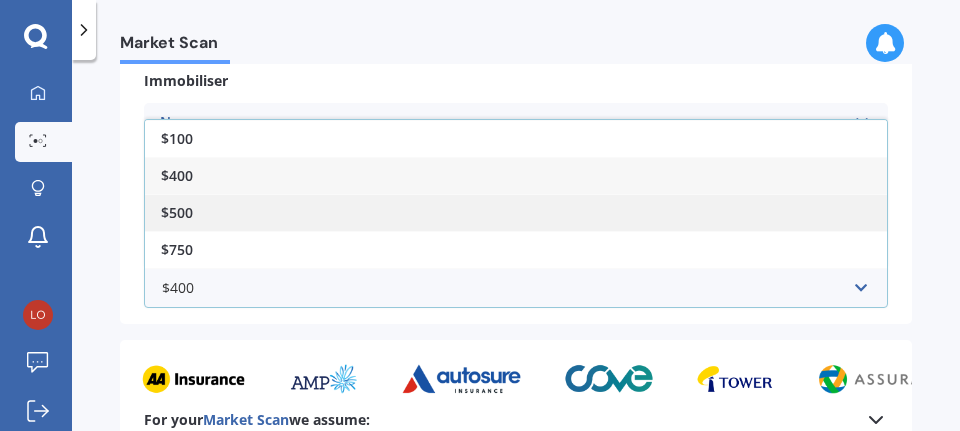 click on "$500" at bounding box center (516, 212) 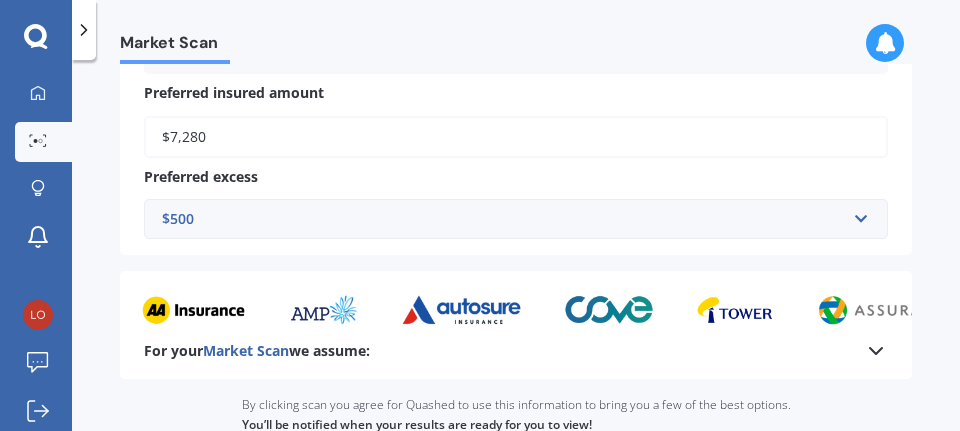 scroll, scrollTop: 1105, scrollLeft: 0, axis: vertical 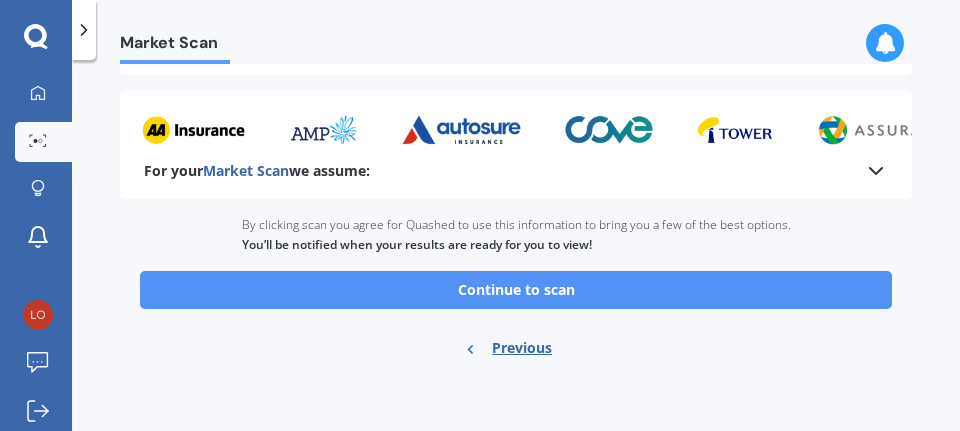 click on "Continue to scan" at bounding box center [516, 290] 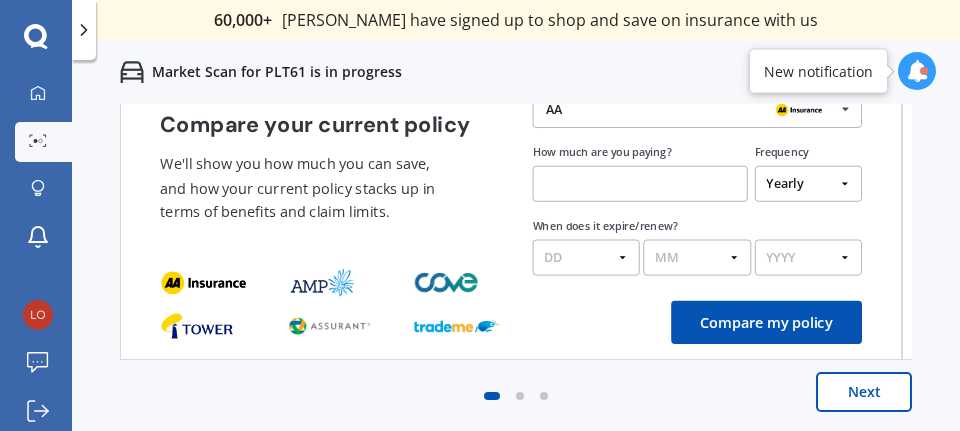 scroll, scrollTop: 200, scrollLeft: 0, axis: vertical 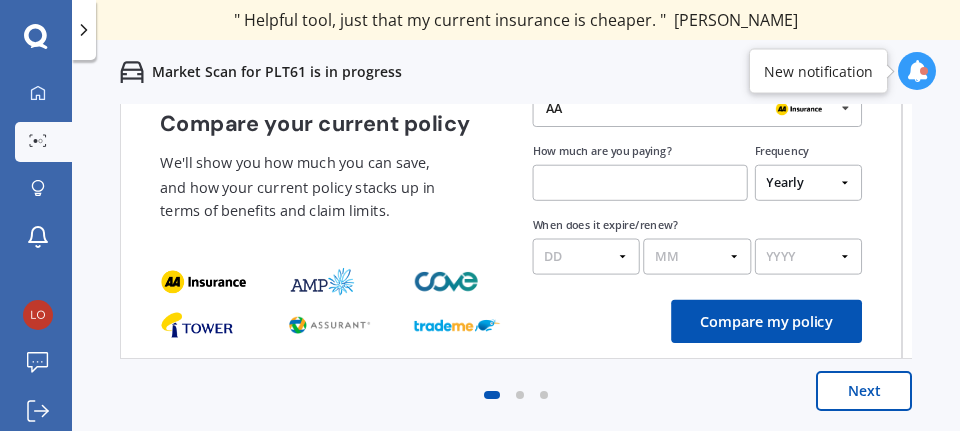 click on "Next" at bounding box center [864, 391] 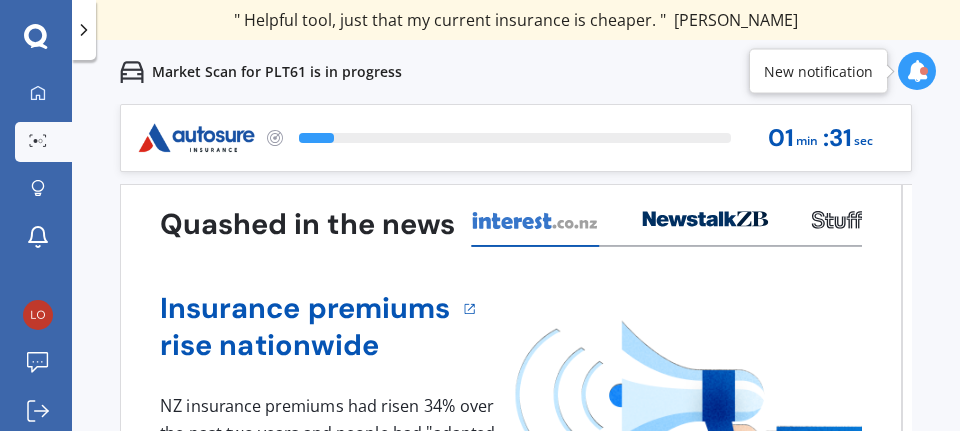 scroll, scrollTop: 200, scrollLeft: 0, axis: vertical 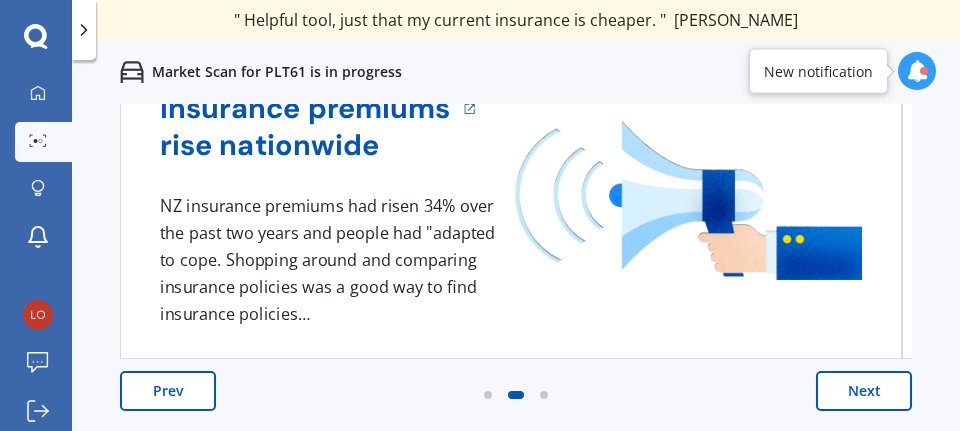 click on "Next" at bounding box center [864, 391] 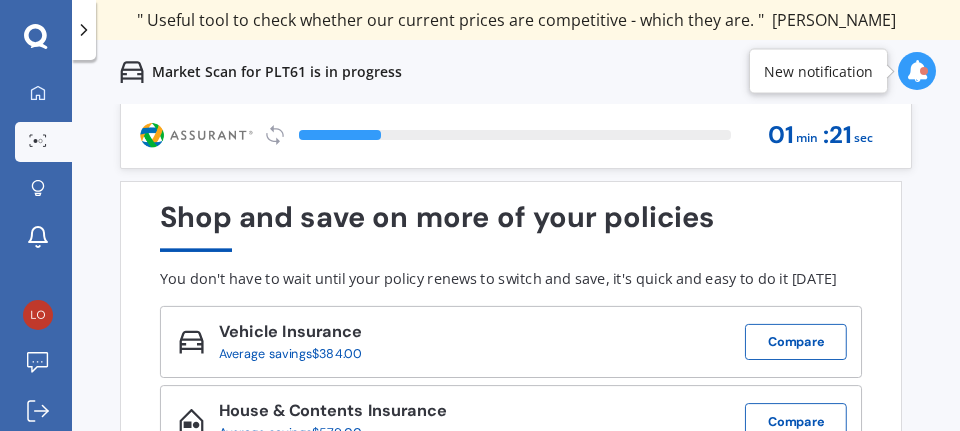 scroll, scrollTop: 0, scrollLeft: 0, axis: both 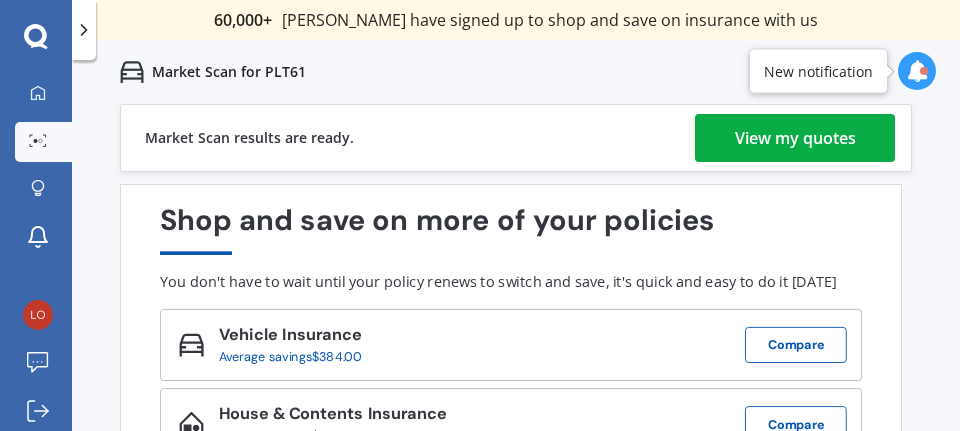 click on "View my quotes" at bounding box center [795, 138] 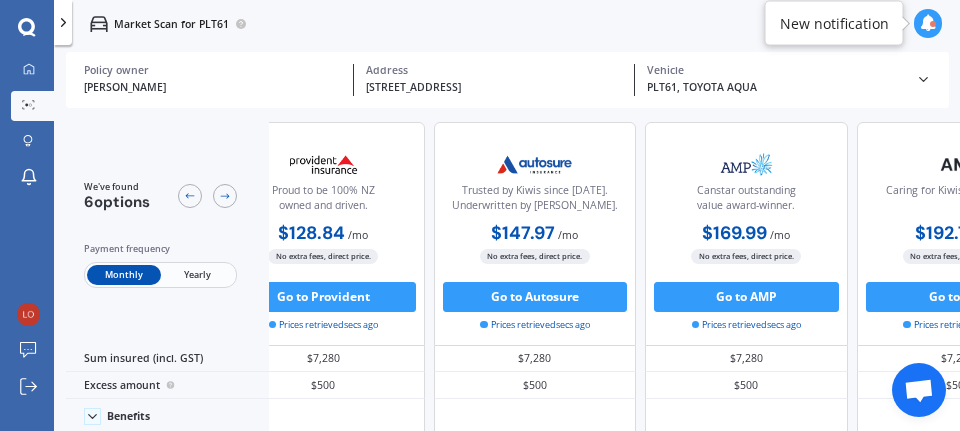 scroll, scrollTop: 1, scrollLeft: 344, axis: both 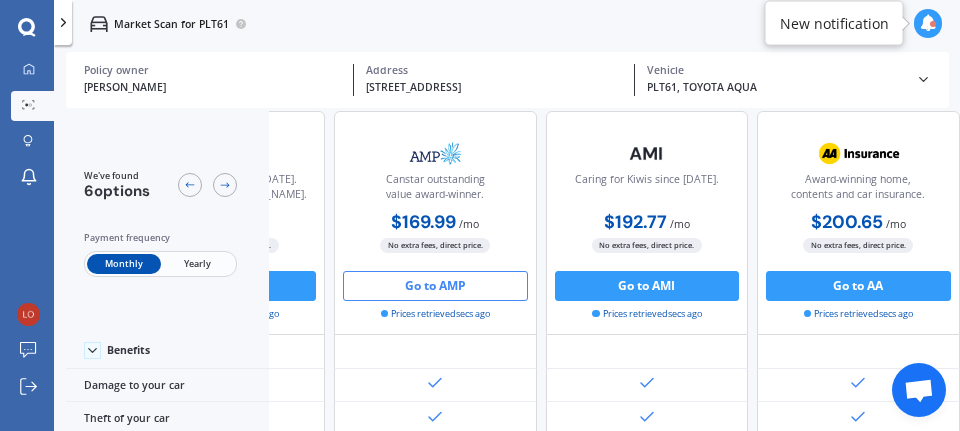 click on "Go to AMP" at bounding box center (435, 286) 